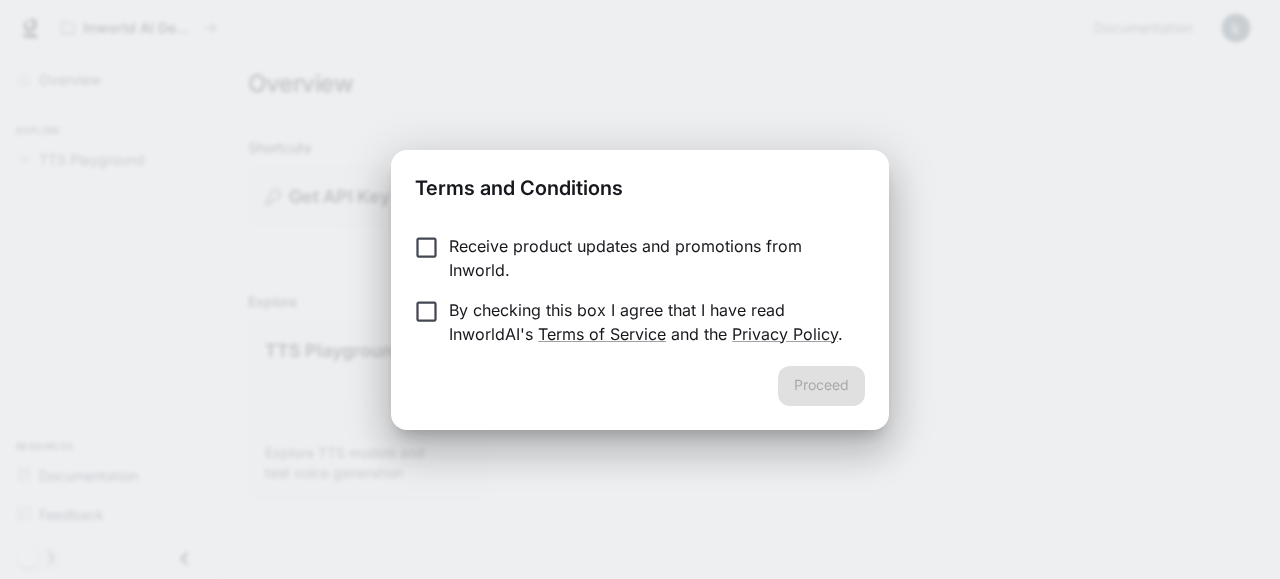 scroll, scrollTop: 0, scrollLeft: 0, axis: both 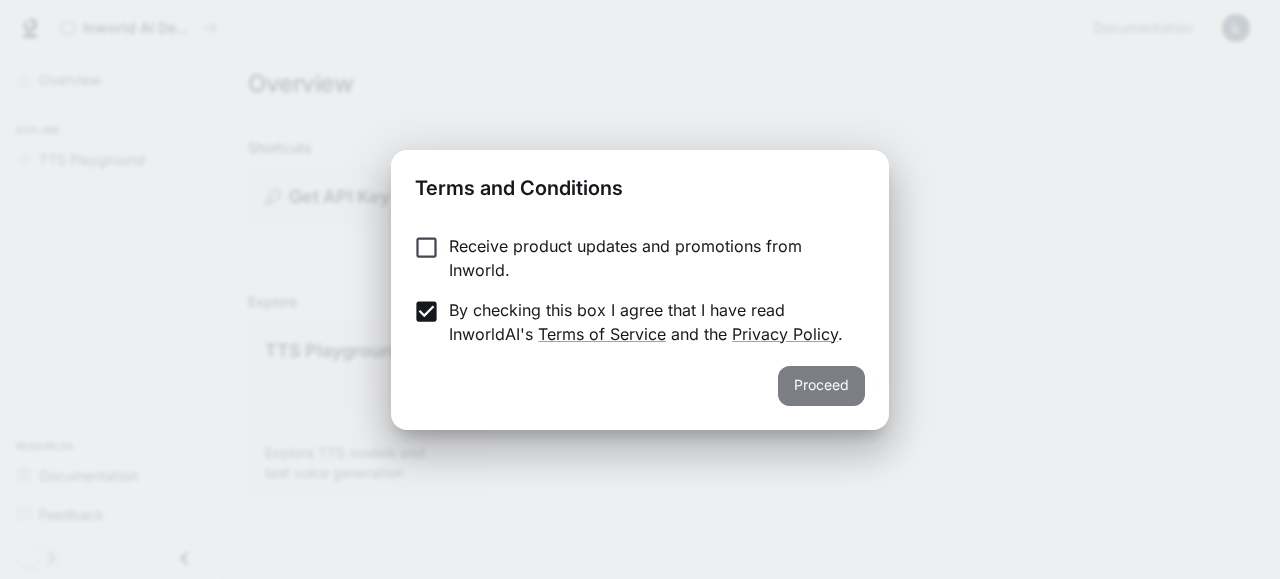 click on "Proceed" at bounding box center (821, 386) 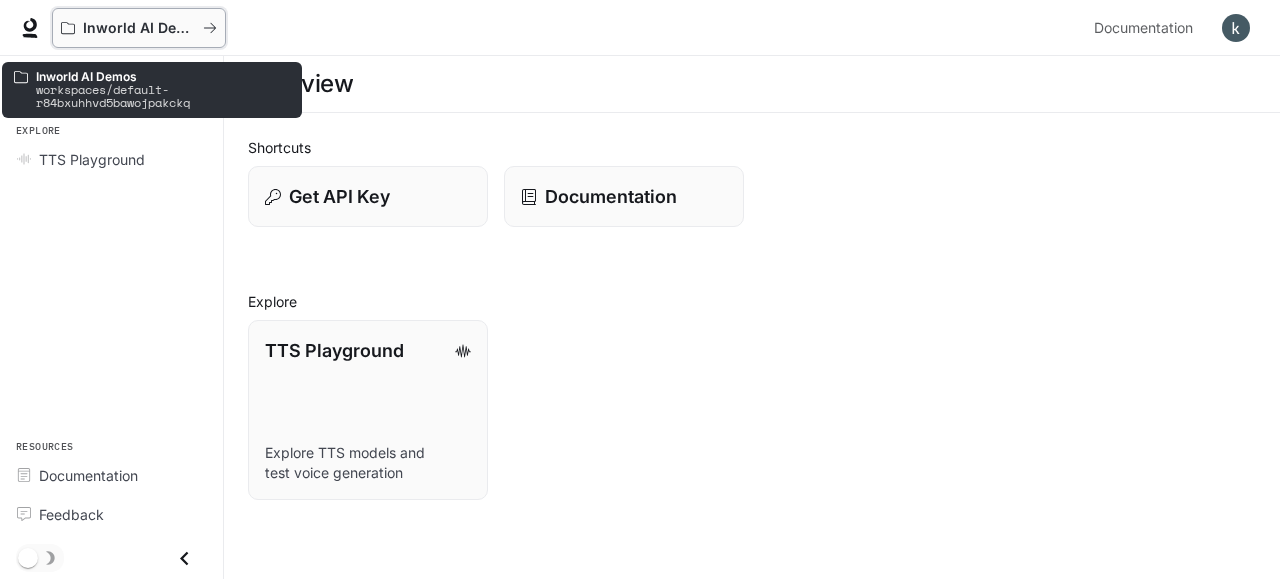 click 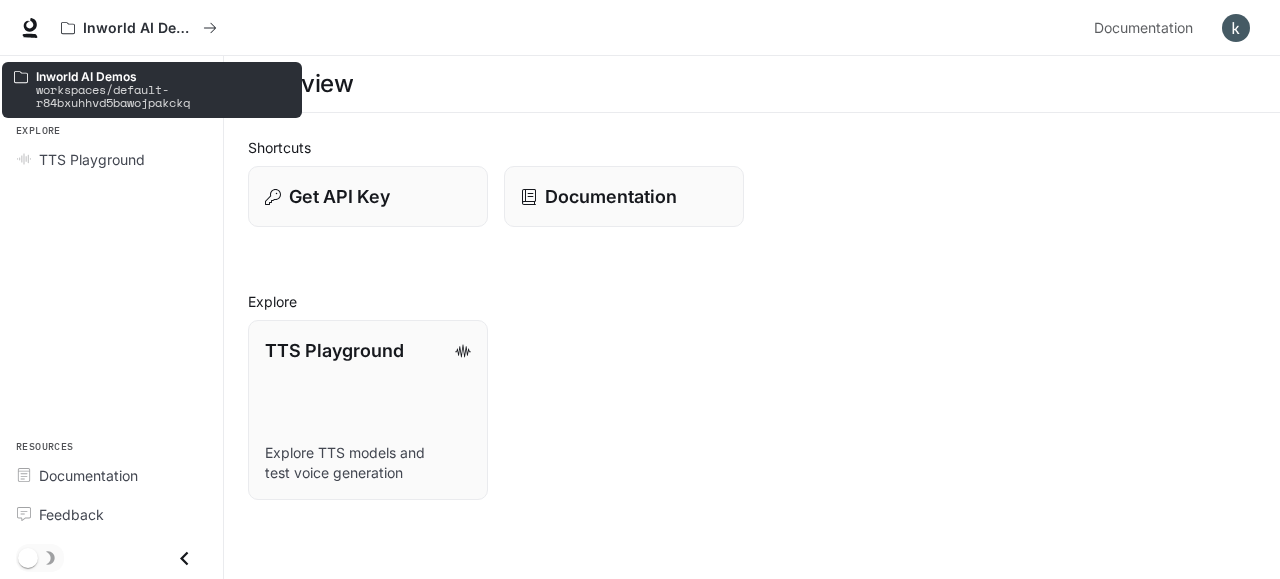 click on "workspaces/default-r84bxuhhvd5bawojpakckq" at bounding box center [163, 96] 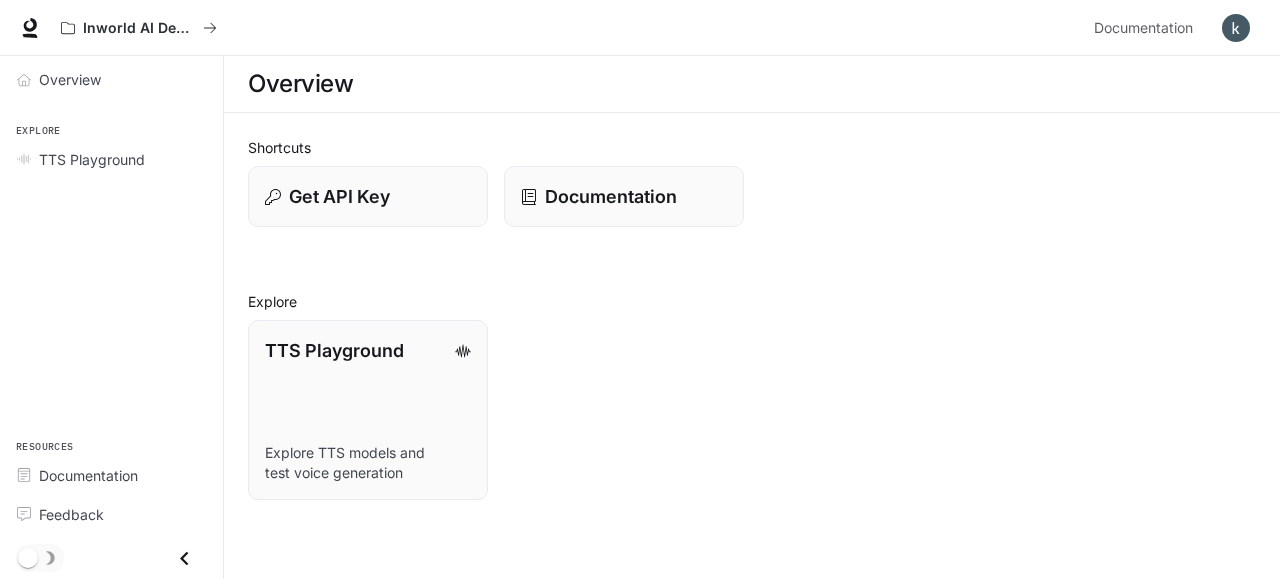 click on "Overview" at bounding box center [752, 84] 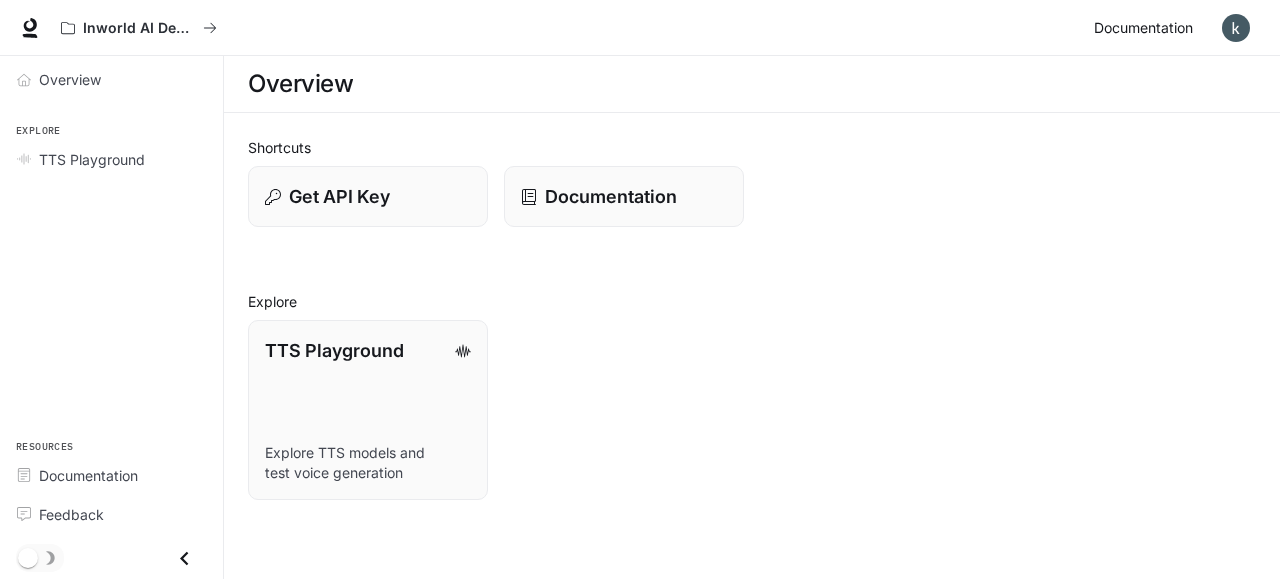 click on "Documentation" at bounding box center (1143, 28) 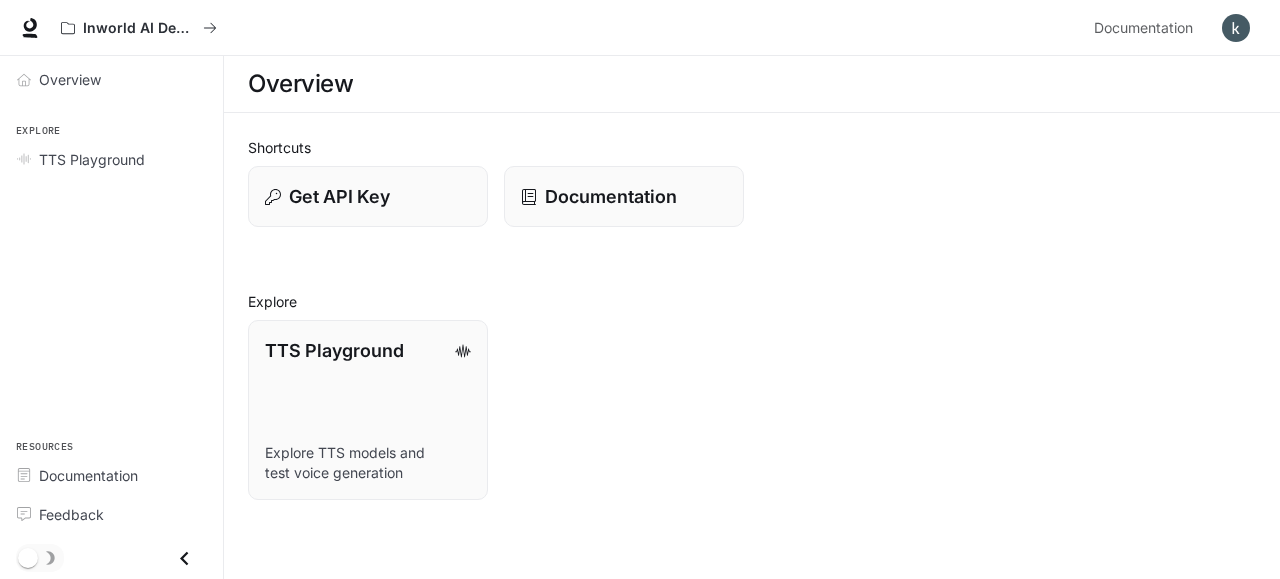 scroll, scrollTop: 0, scrollLeft: 0, axis: both 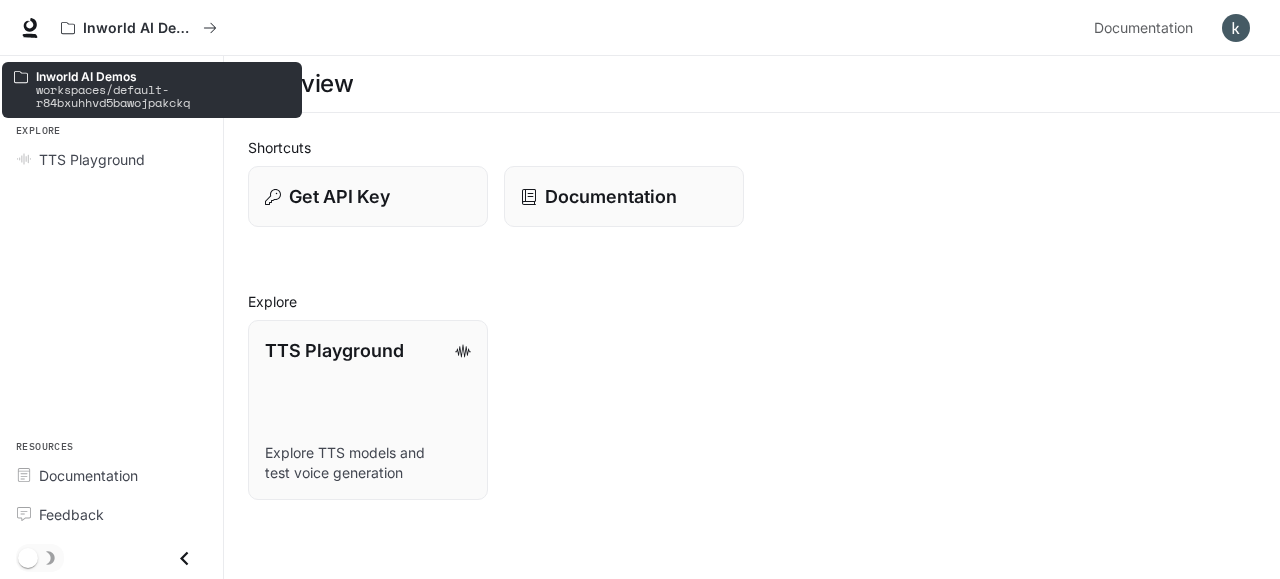 click on "workspaces/default-r84bxuhhvd5bawojpakckq" at bounding box center (163, 96) 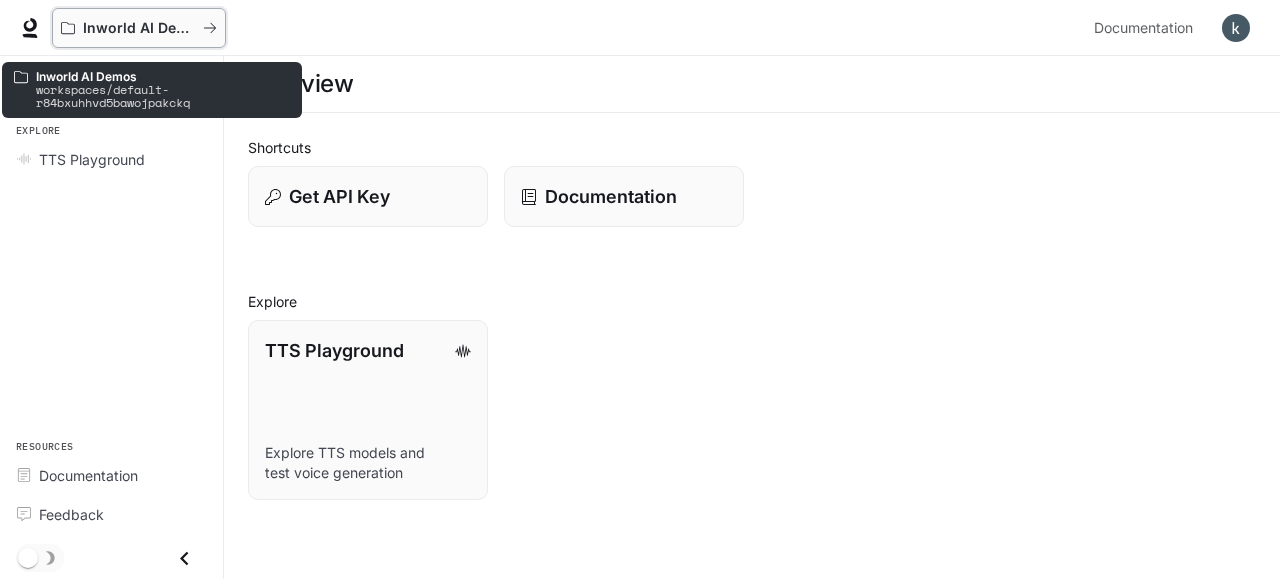 click 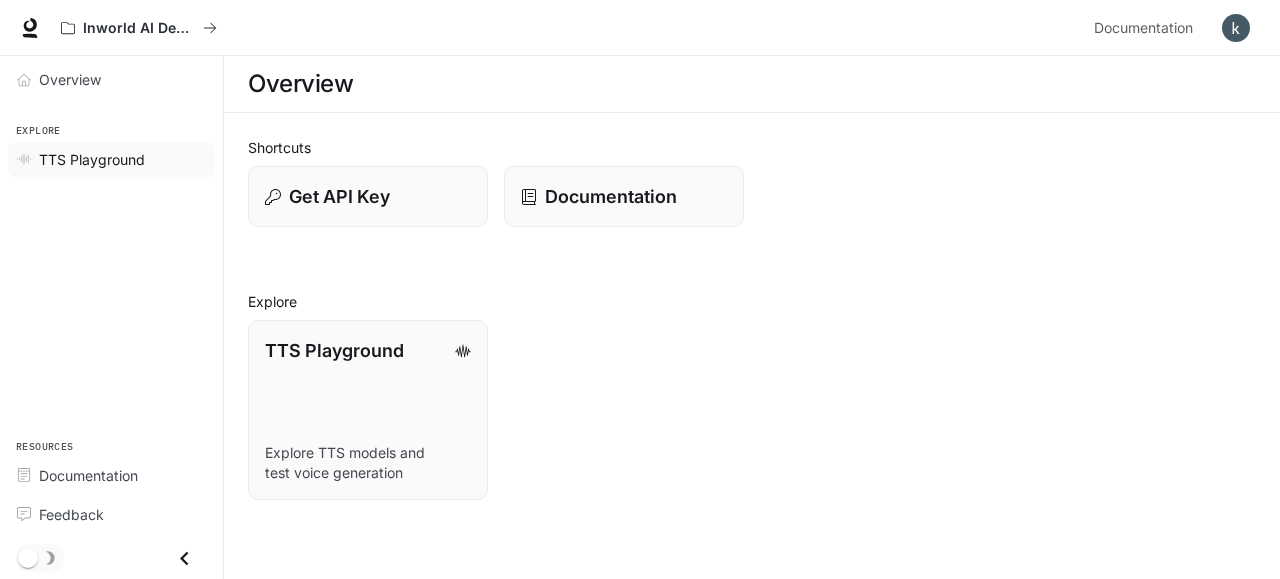 click on "TTS Playground" at bounding box center [92, 159] 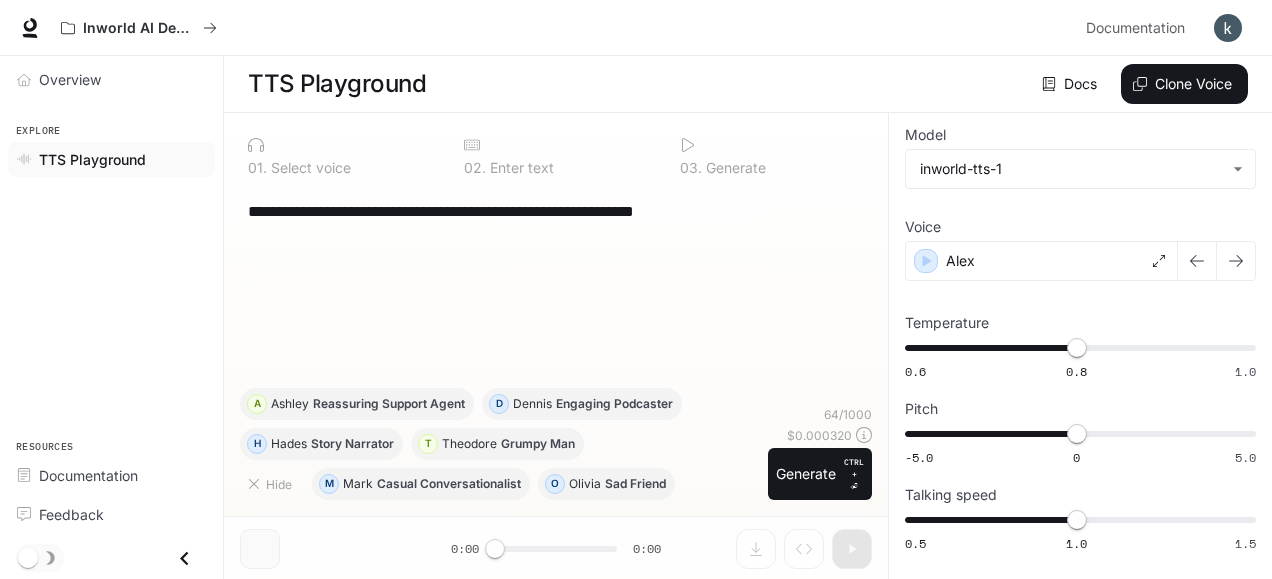 scroll, scrollTop: 0, scrollLeft: 0, axis: both 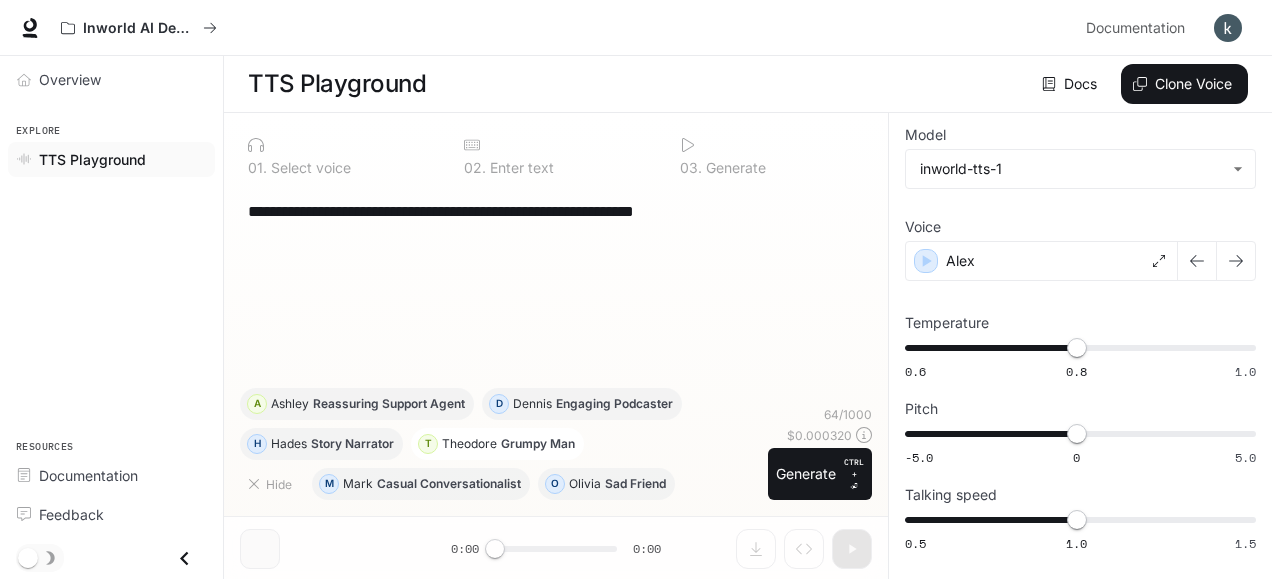 click on "Theodore" at bounding box center (469, 444) 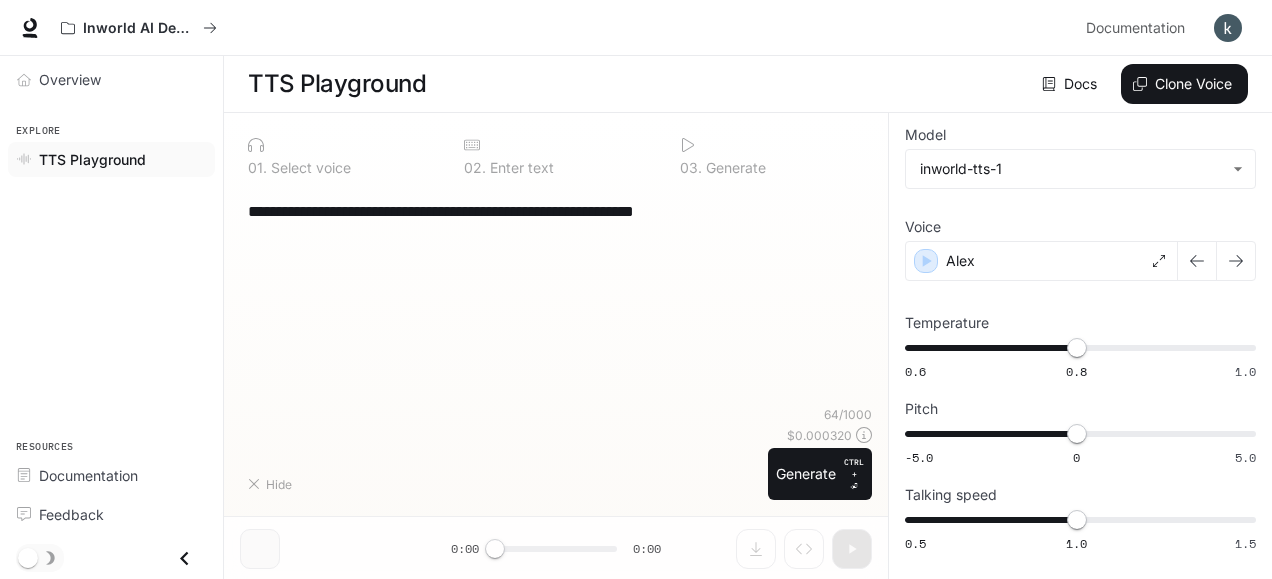 type on "**********" 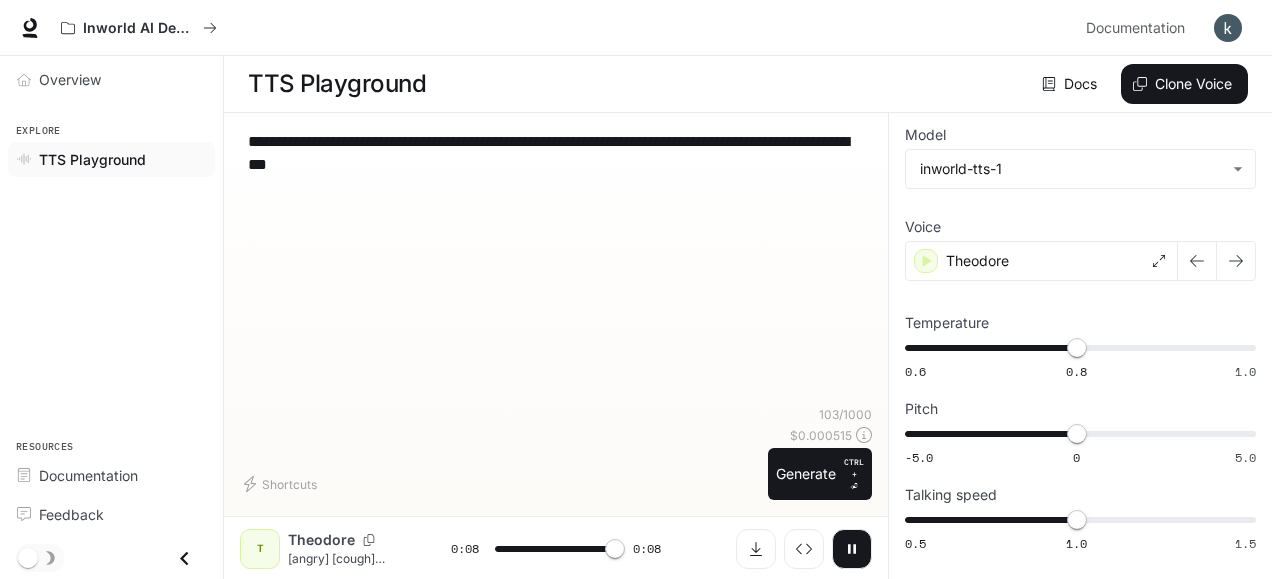type on "*" 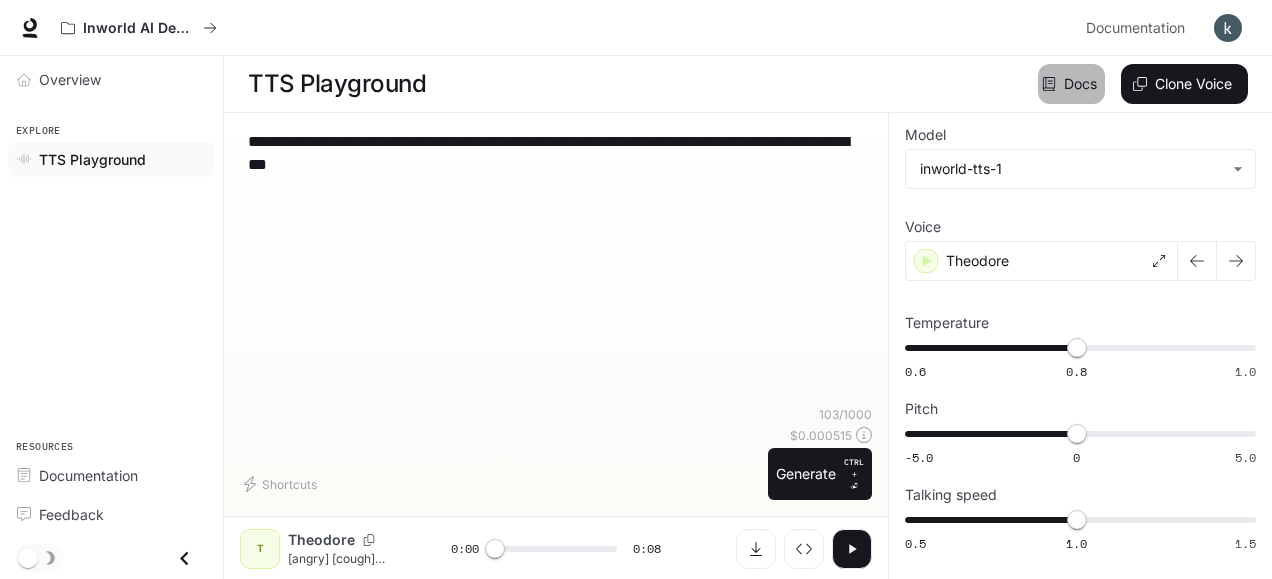 click on "Docs" at bounding box center (1071, 84) 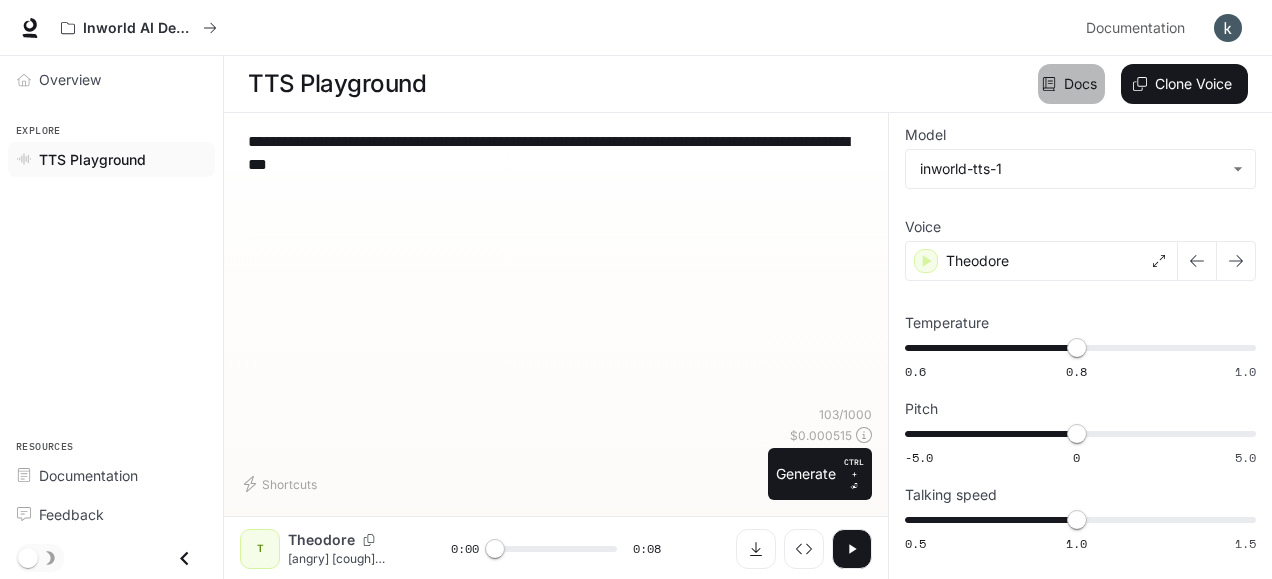scroll, scrollTop: 0, scrollLeft: 0, axis: both 